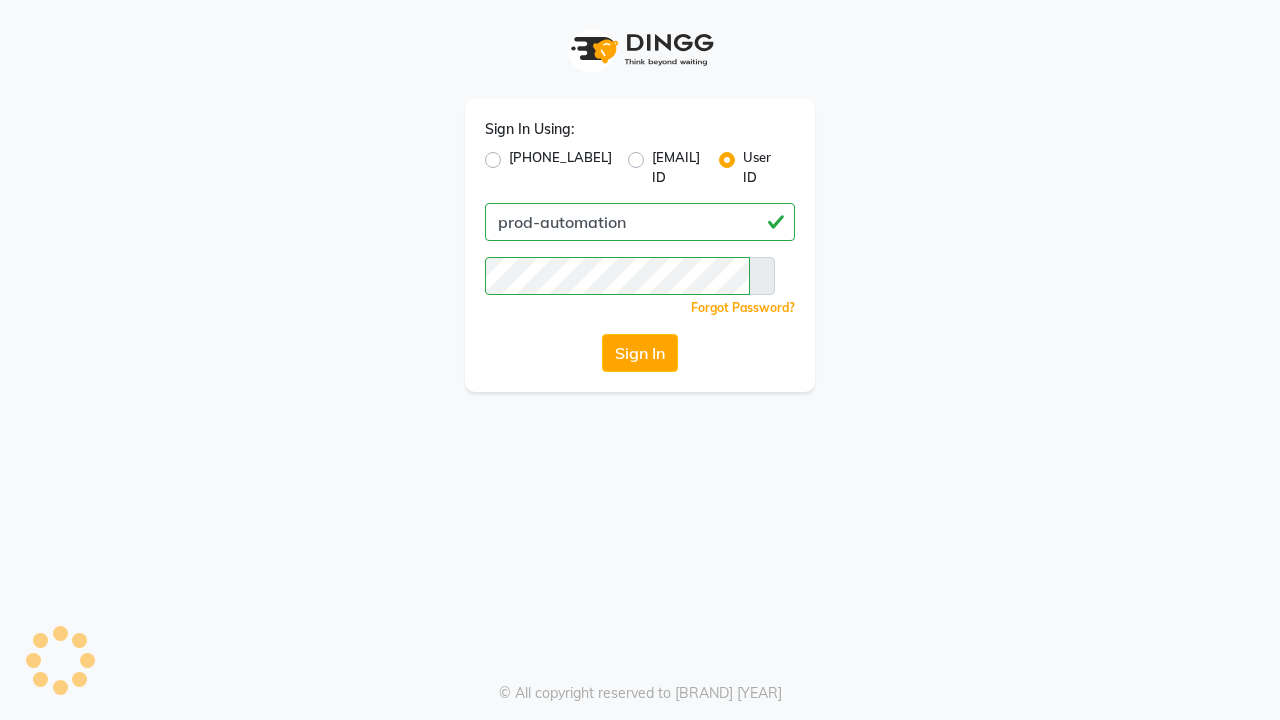 scroll, scrollTop: 0, scrollLeft: 0, axis: both 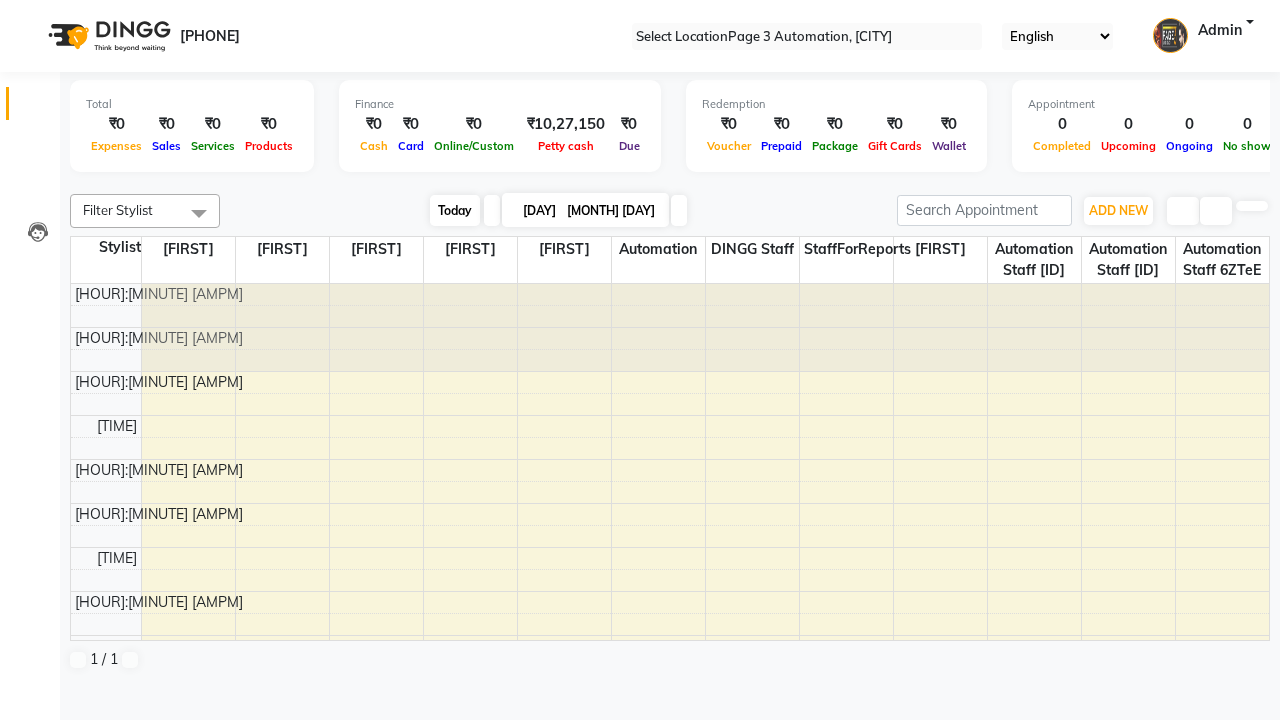 click on "Today" at bounding box center [455, 210] 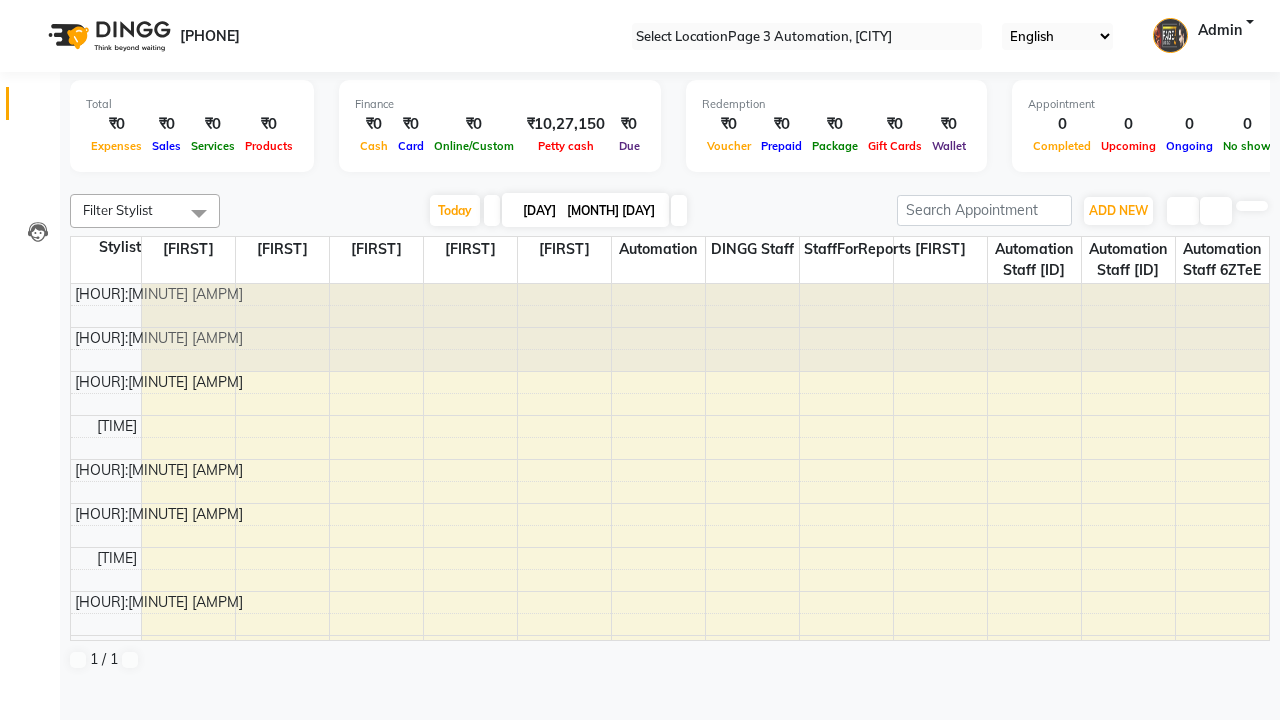 click at bounding box center (31, 8) 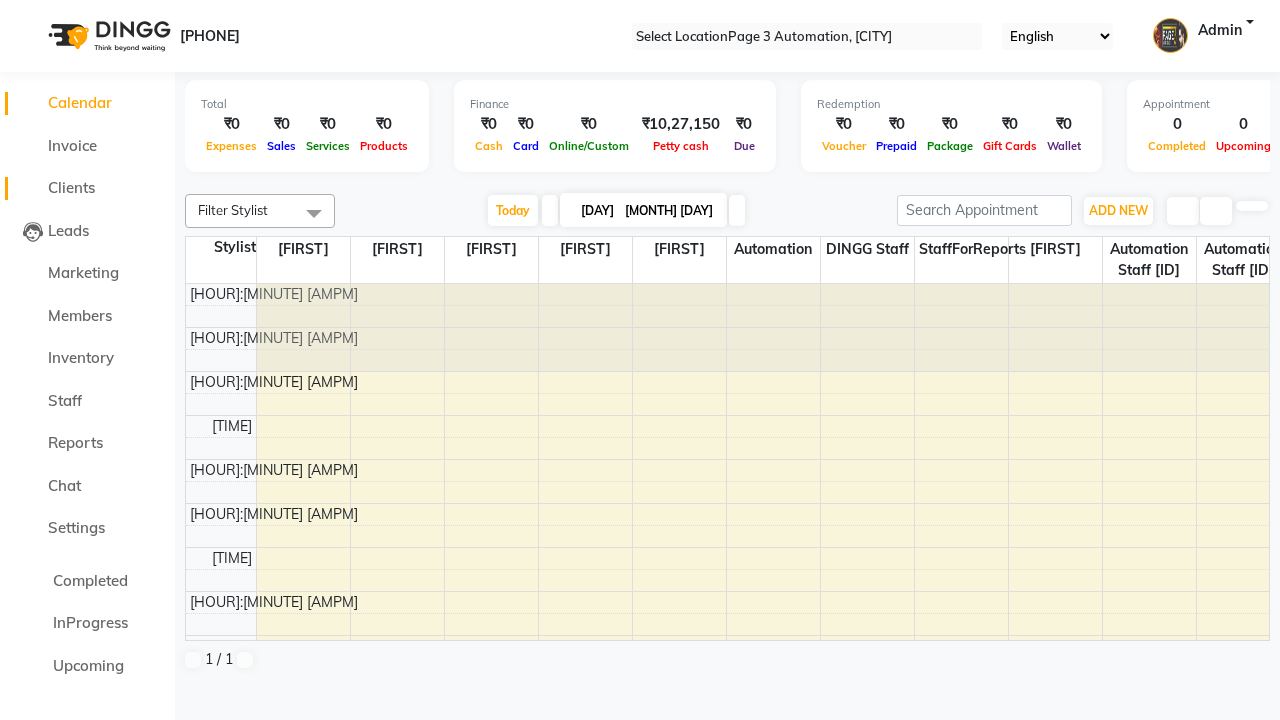 click on "Clients" at bounding box center [71, 187] 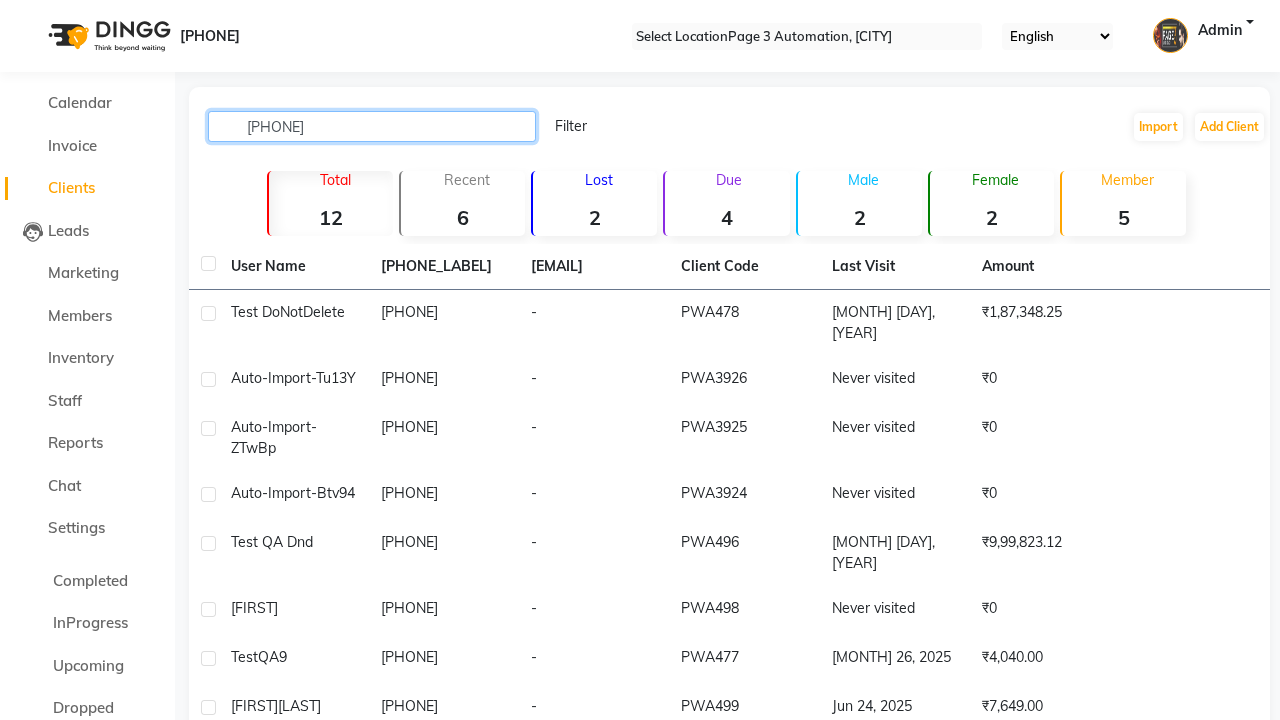 type on "[PHONE]" 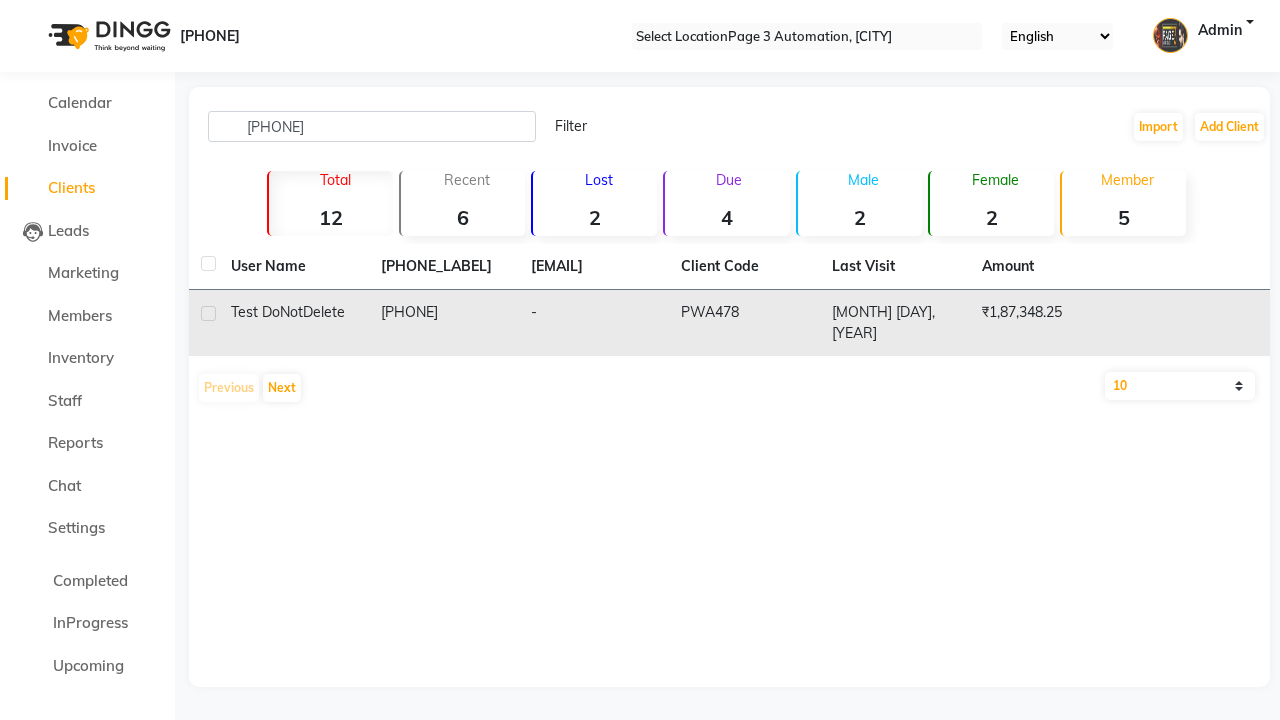 click on "[PHONE]" at bounding box center (444, 323) 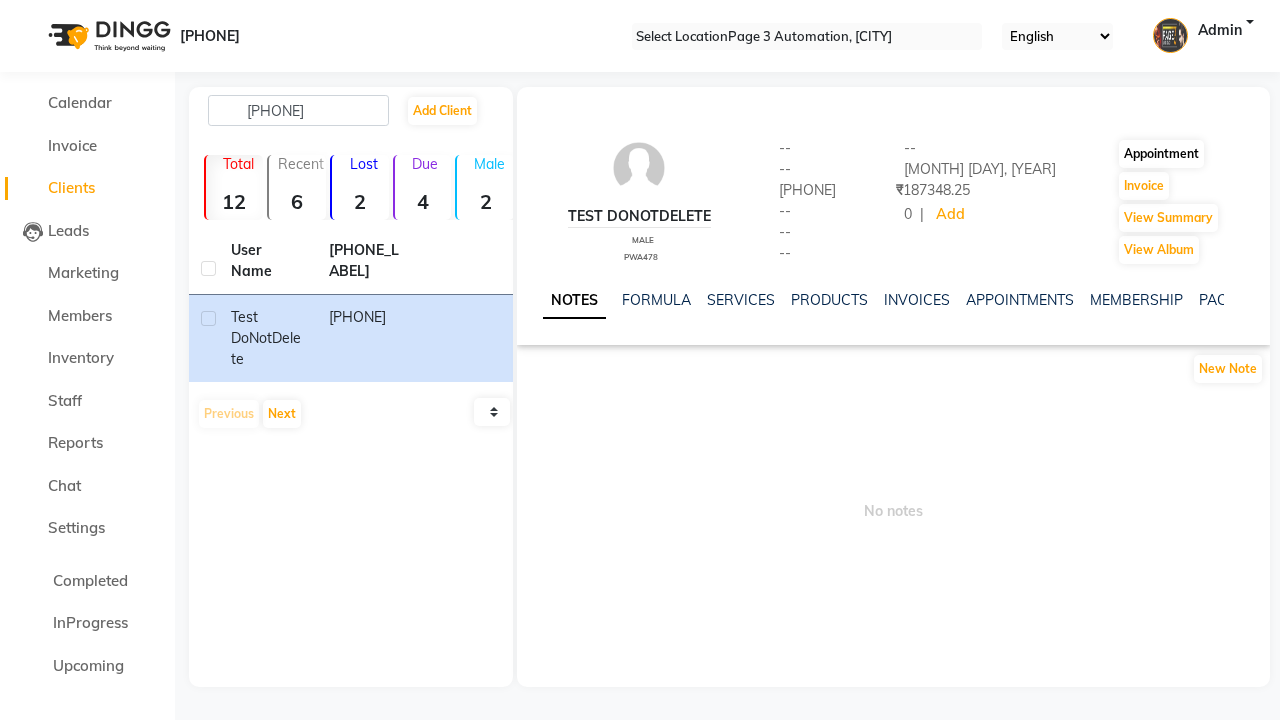 click on "Appointment" at bounding box center [1161, 154] 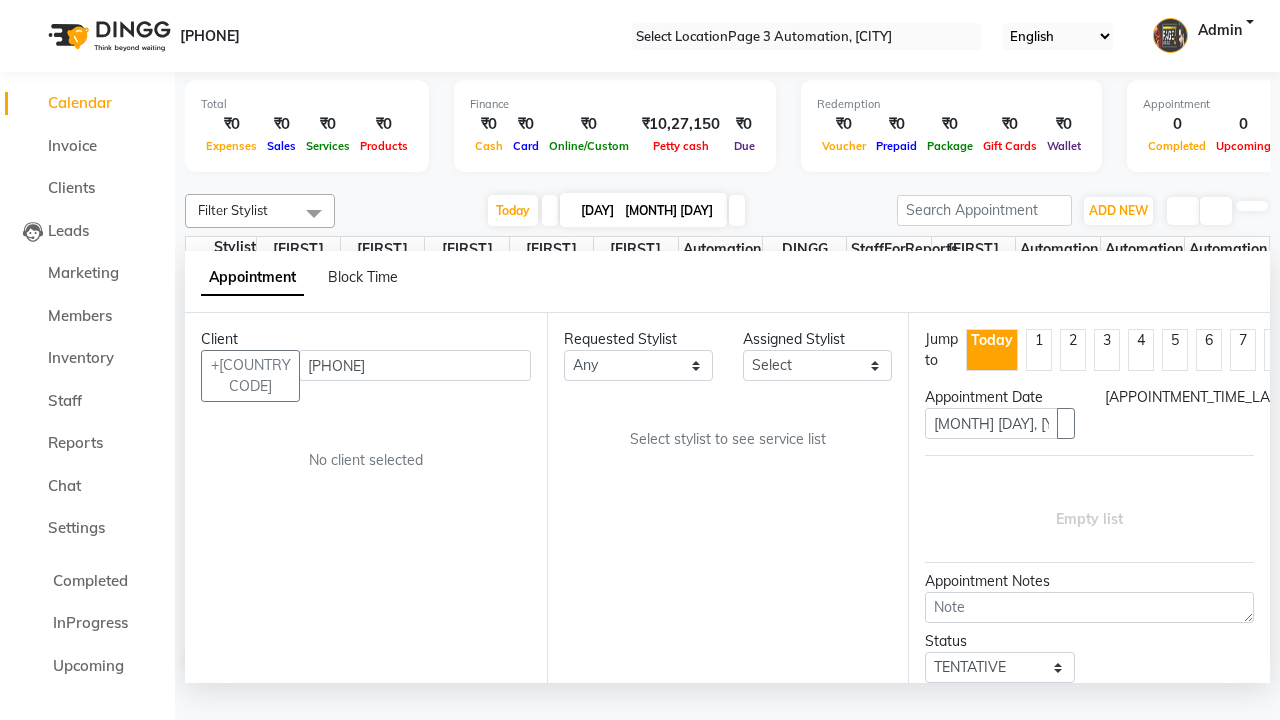 scroll, scrollTop: 1, scrollLeft: 0, axis: vertical 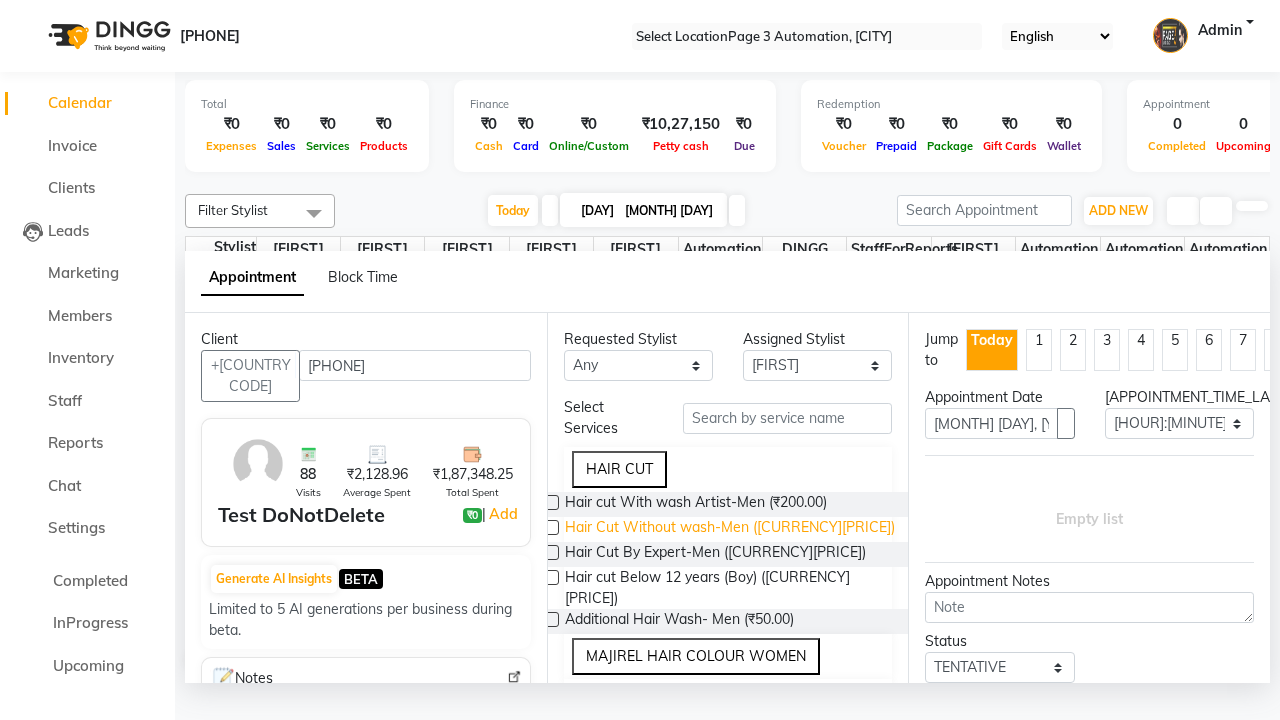 click on "Hair Cut Without wash-Men ([CURRENCY][PRICE])" at bounding box center [696, 504] 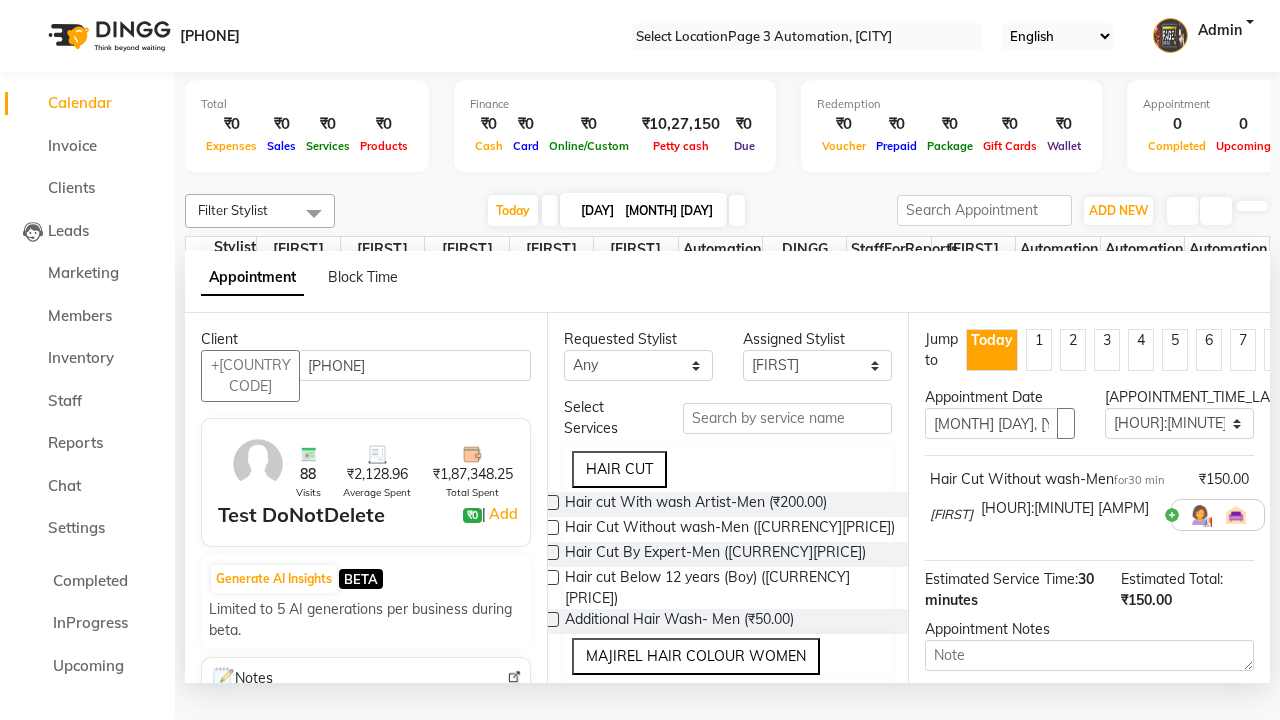 click on "Book" at bounding box center [1089, 840] 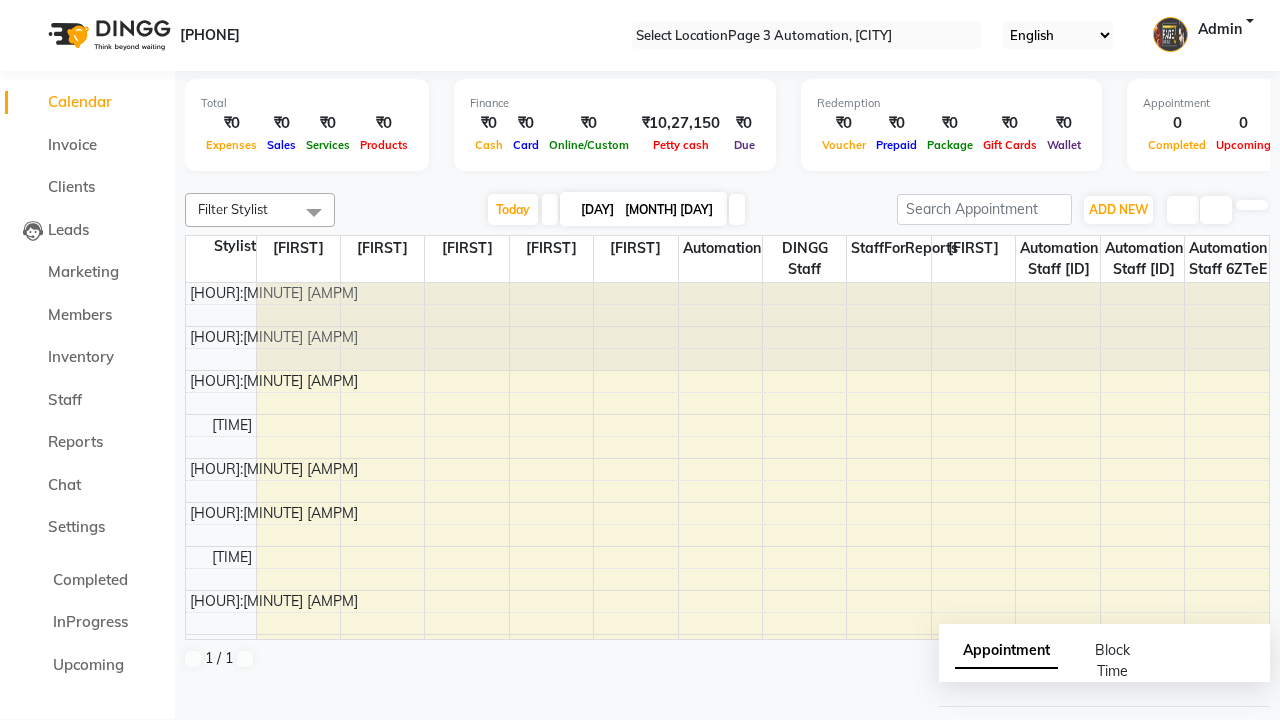 scroll, scrollTop: 0, scrollLeft: 0, axis: both 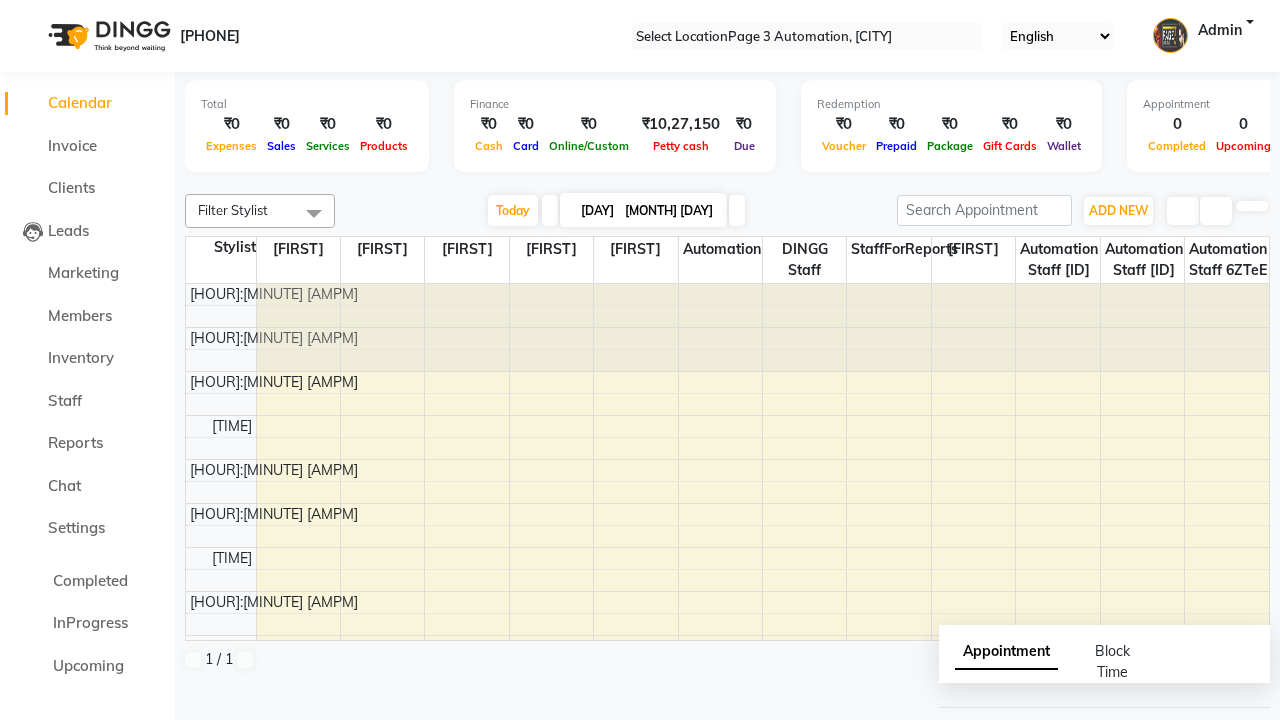 click on "Success" at bounding box center (640, 751) 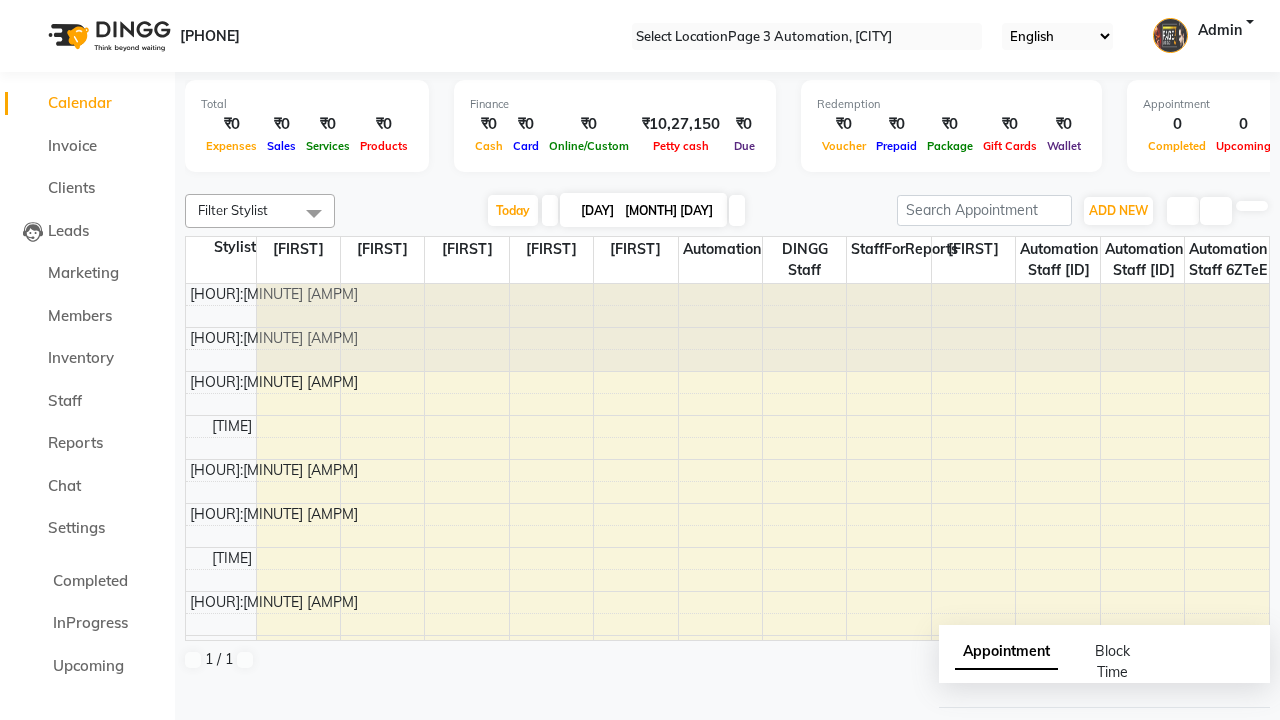 click at bounding box center [314, 213] 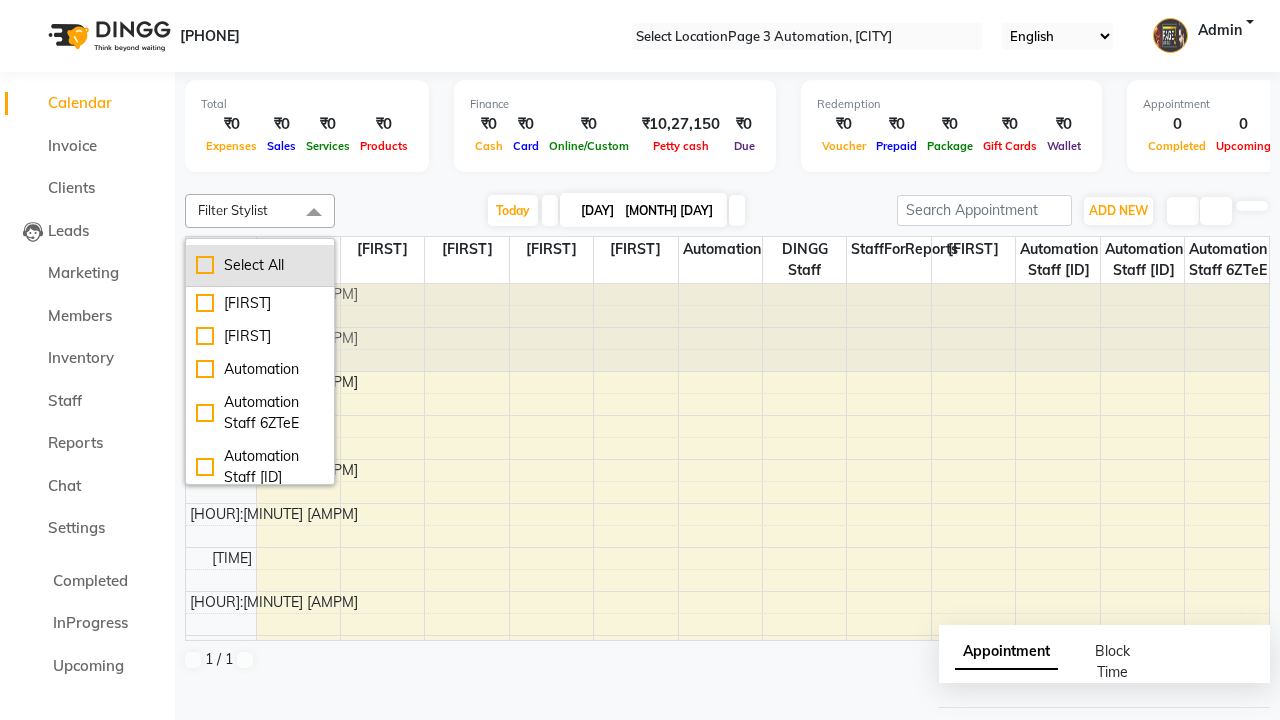 click on "Select All" at bounding box center (260, 265) 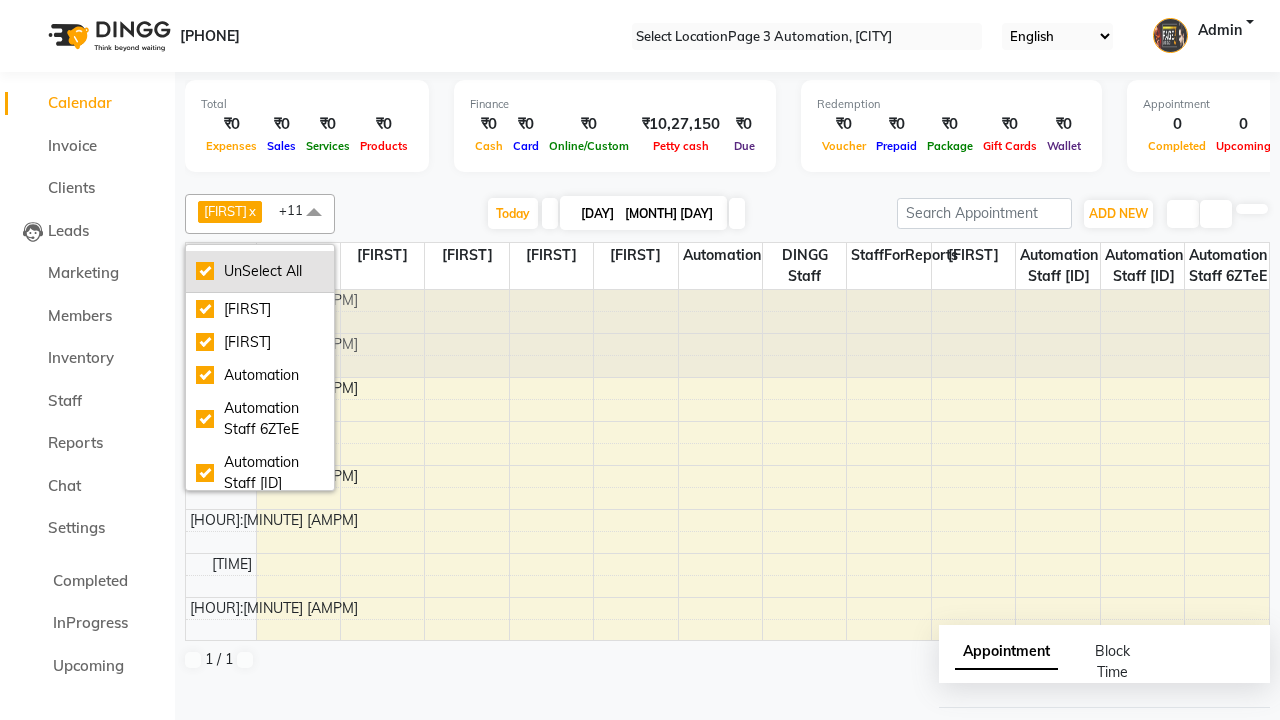 click on "UnSelect All" at bounding box center [260, 271] 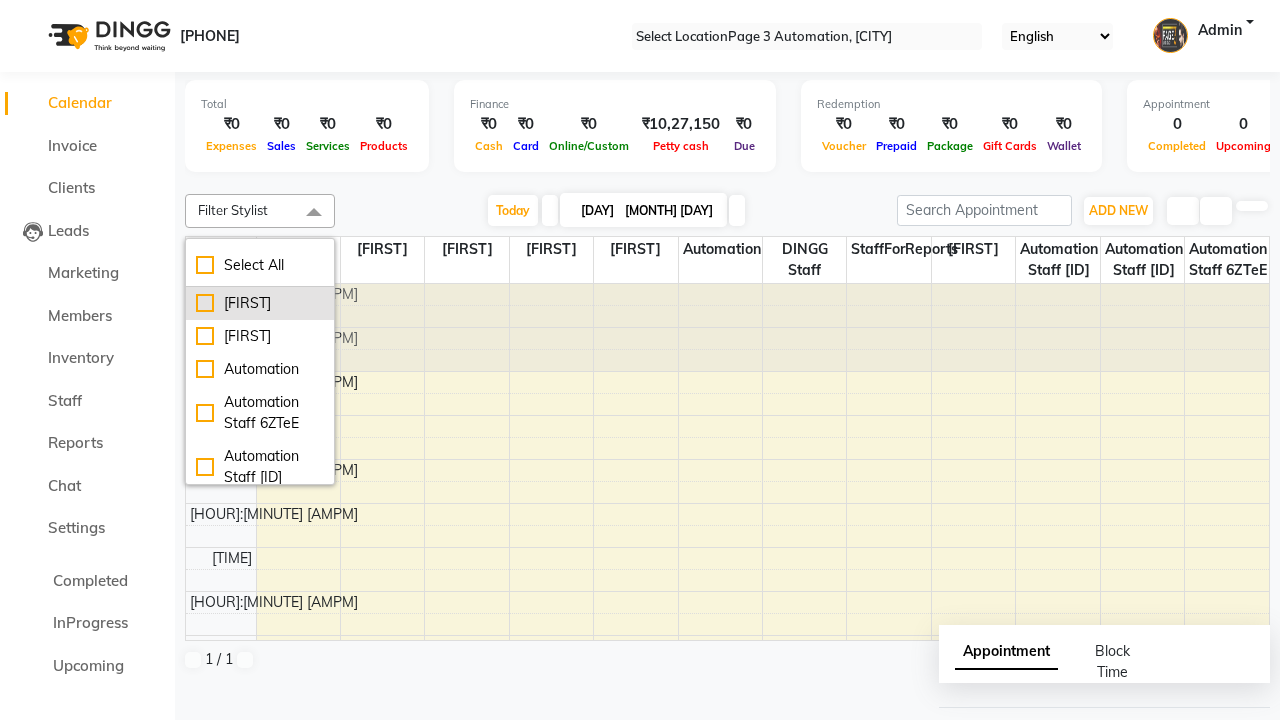 click on "[FIRST]" at bounding box center (260, 303) 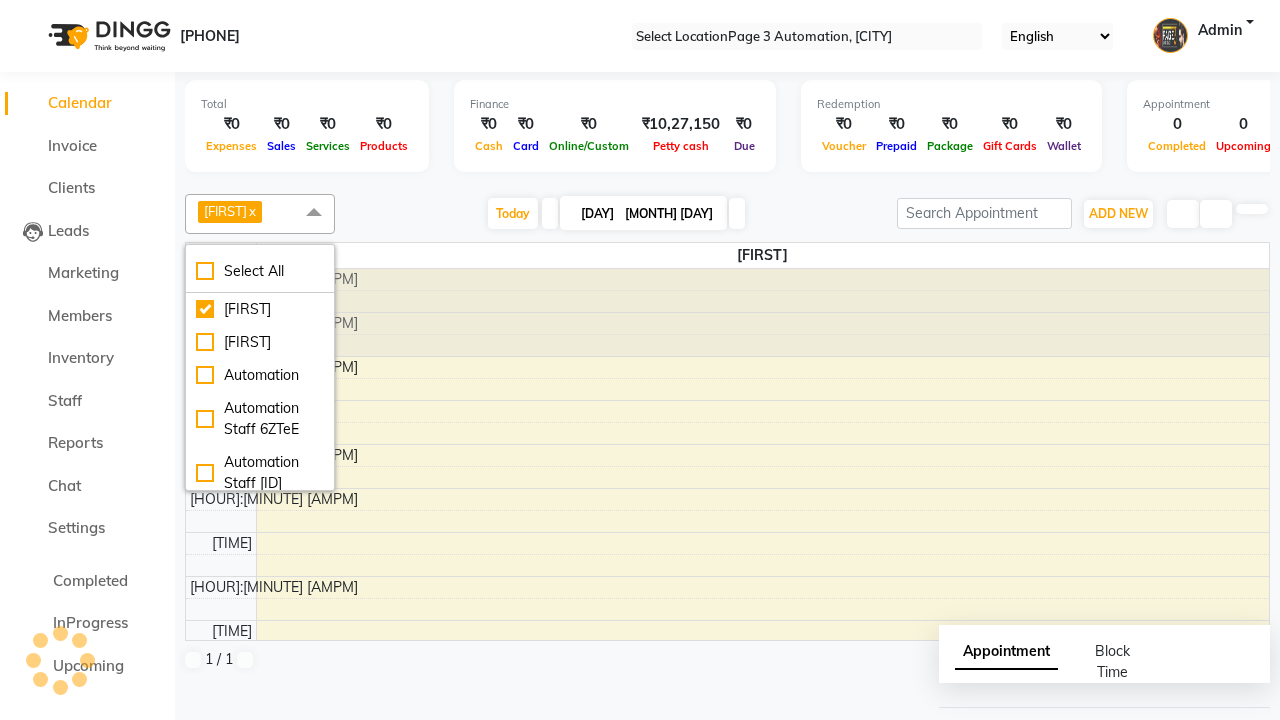 click at bounding box center (314, 213) 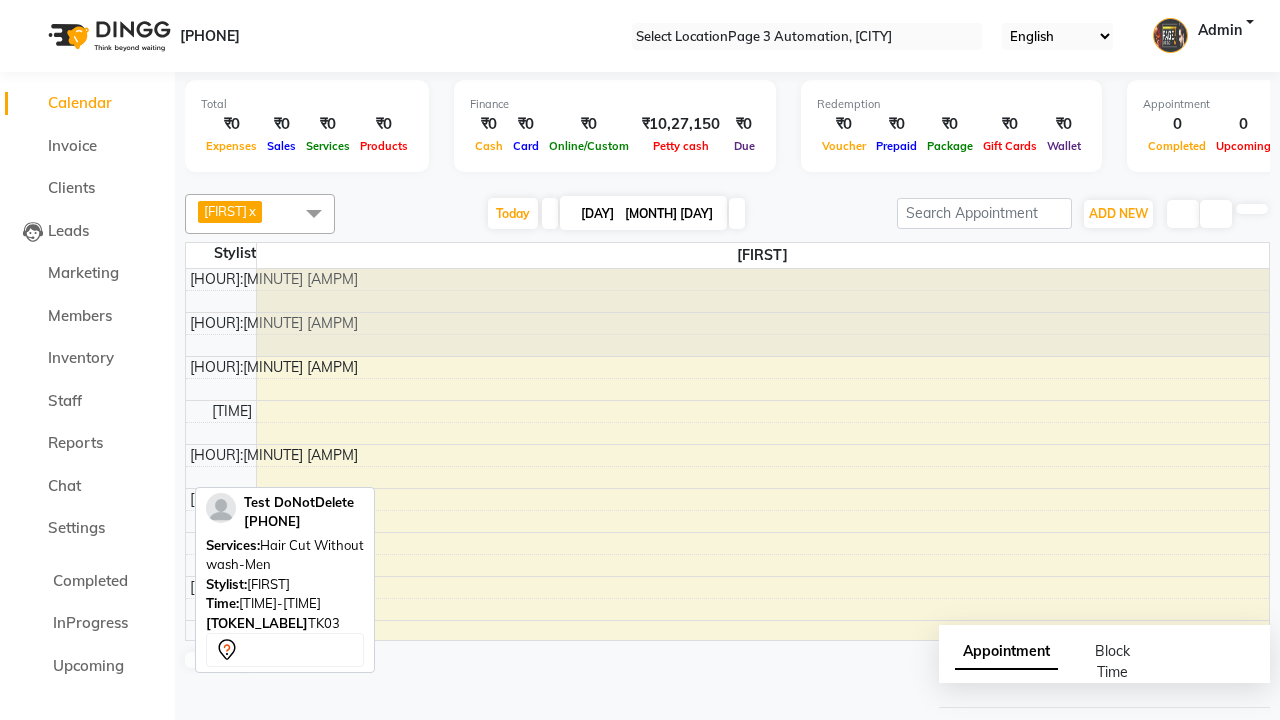 scroll, scrollTop: 518, scrollLeft: 0, axis: vertical 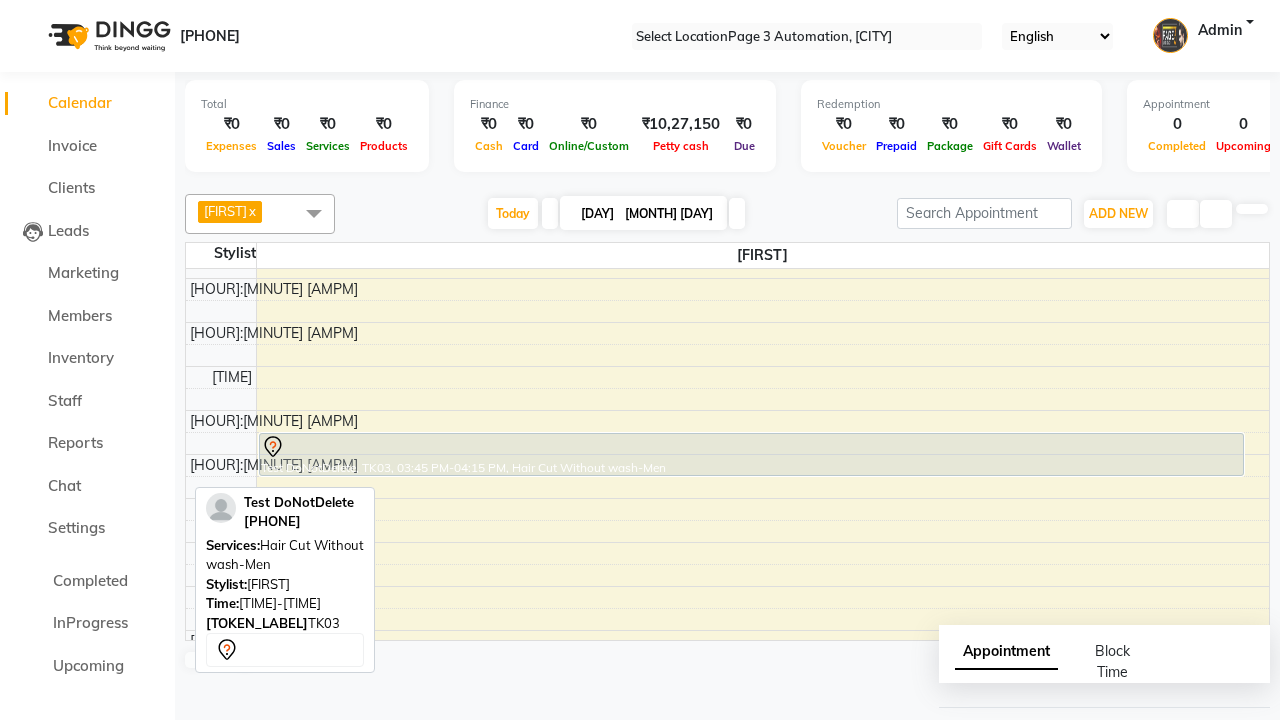 click on "Drop" at bounding box center (50, 733) 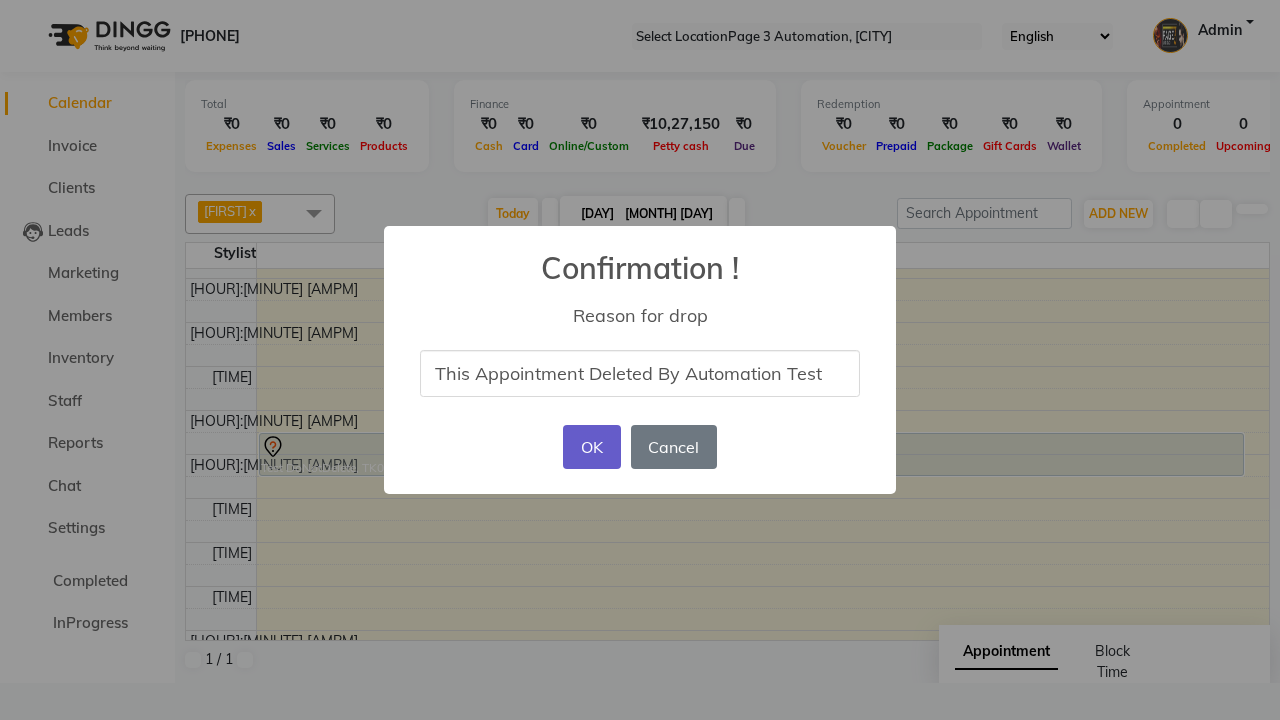 type on "This Appointment Deleted By Automation Test" 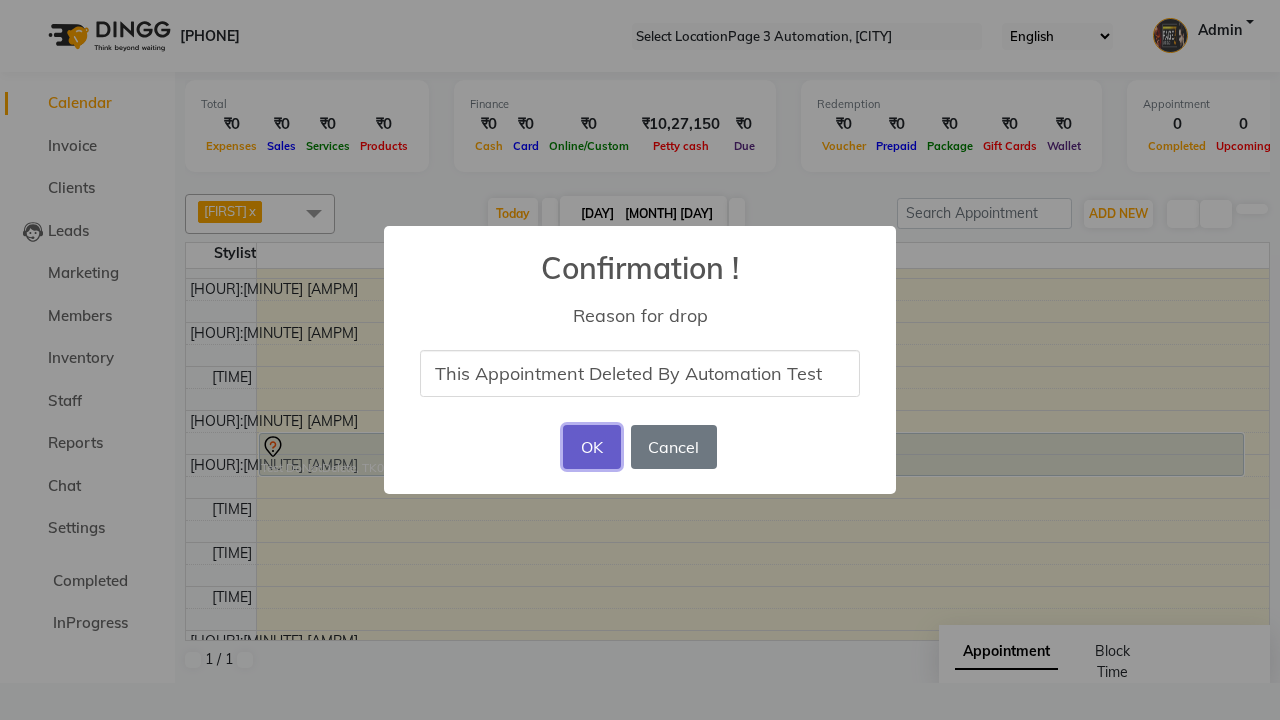 click on "OK" at bounding box center (591, 447) 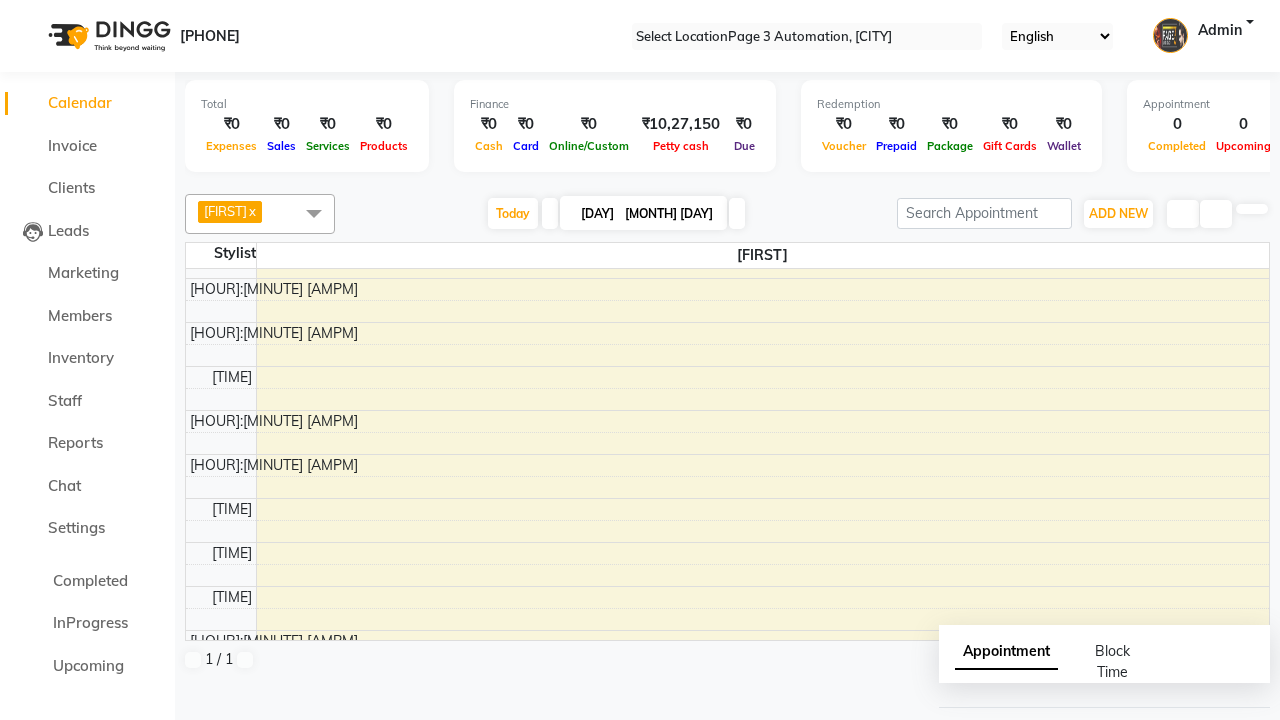 click on "successfully deleted the booking" at bounding box center (640, 751) 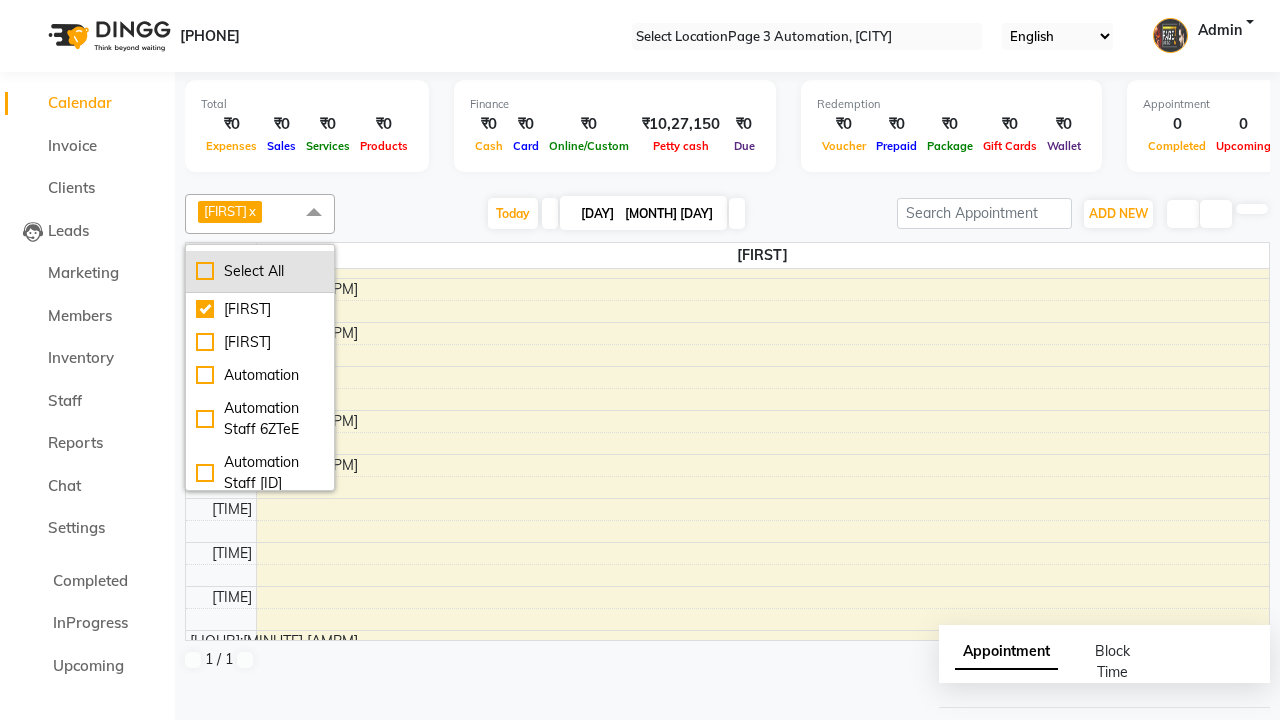 click on "Select All" at bounding box center (260, 271) 